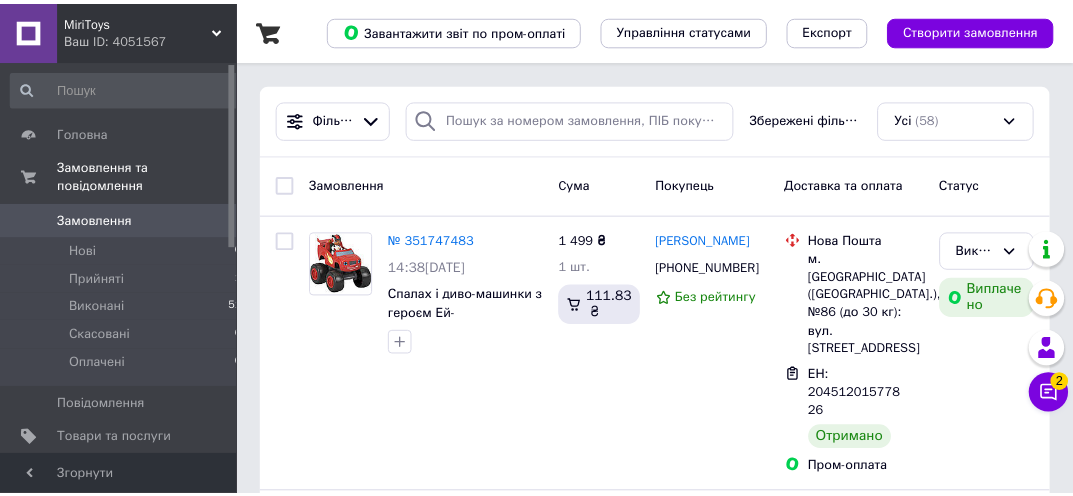 scroll, scrollTop: 0, scrollLeft: 0, axis: both 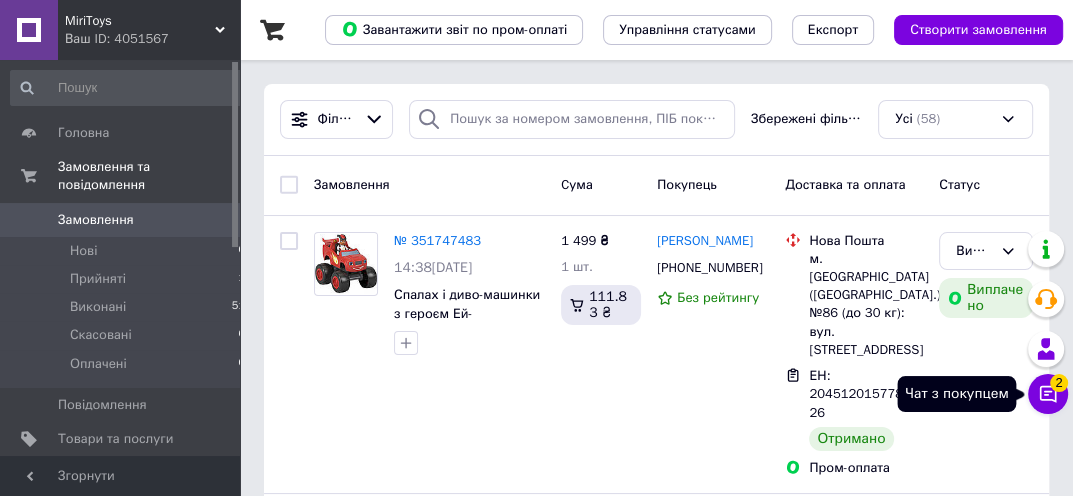 click 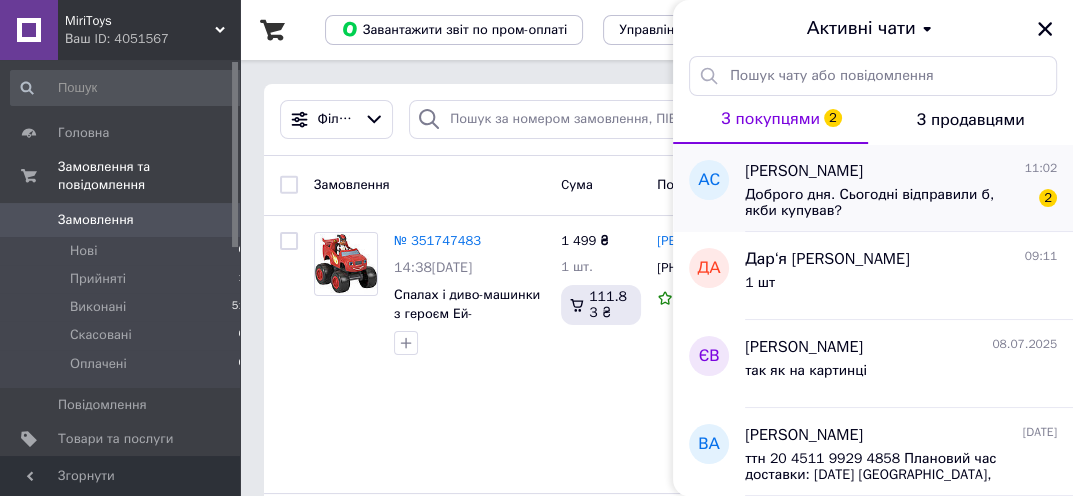click on "Доброго дня. Сьогодні відправили б, якби купував?" at bounding box center (887, 203) 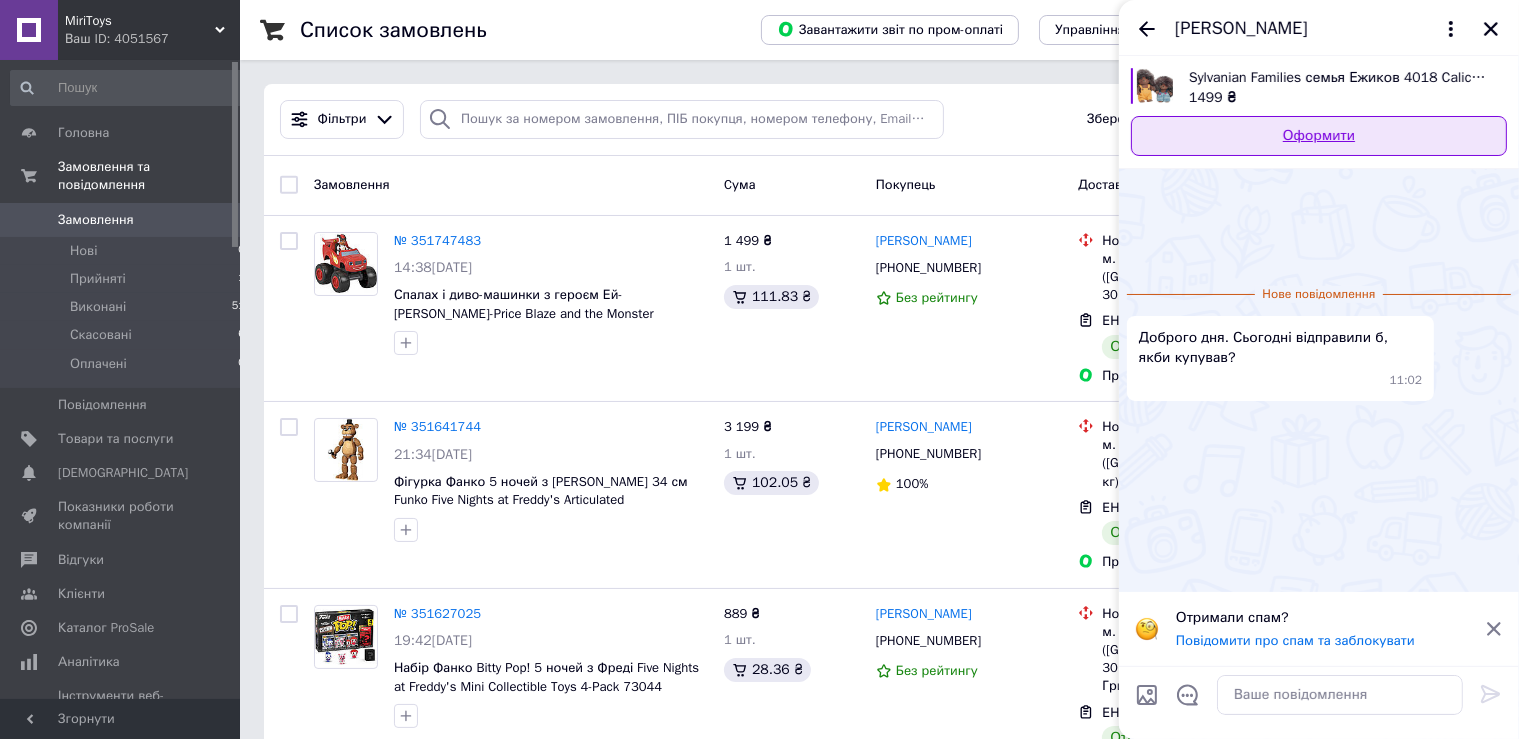 scroll, scrollTop: 0, scrollLeft: 0, axis: both 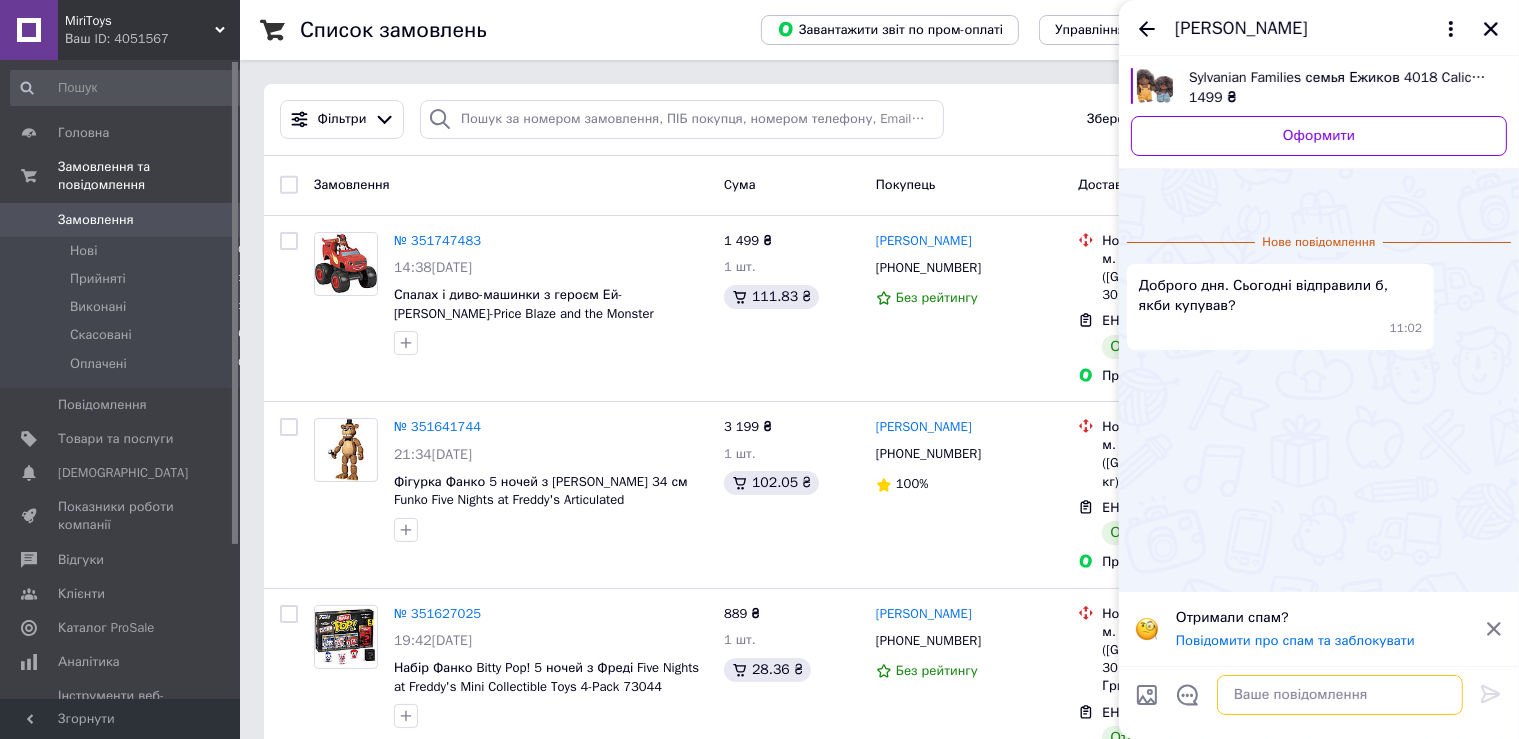 click at bounding box center (1340, 695) 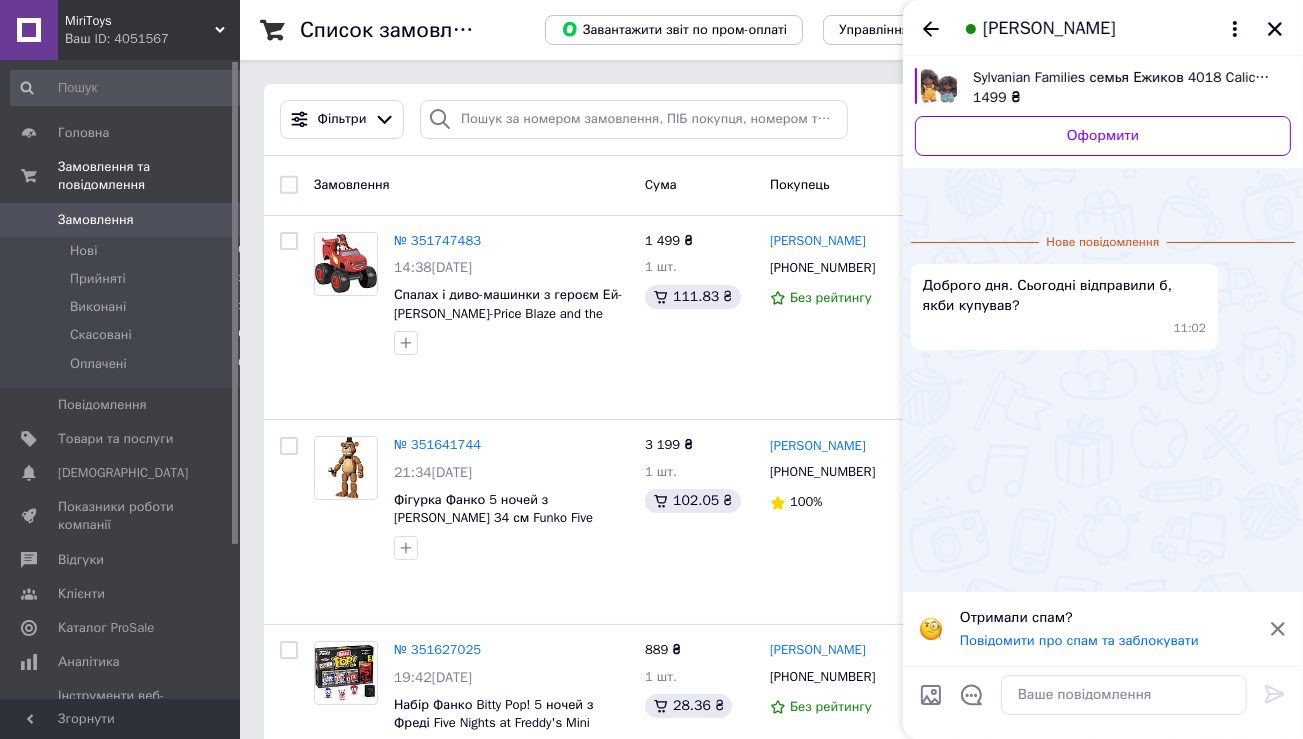 click at bounding box center [1124, 695] 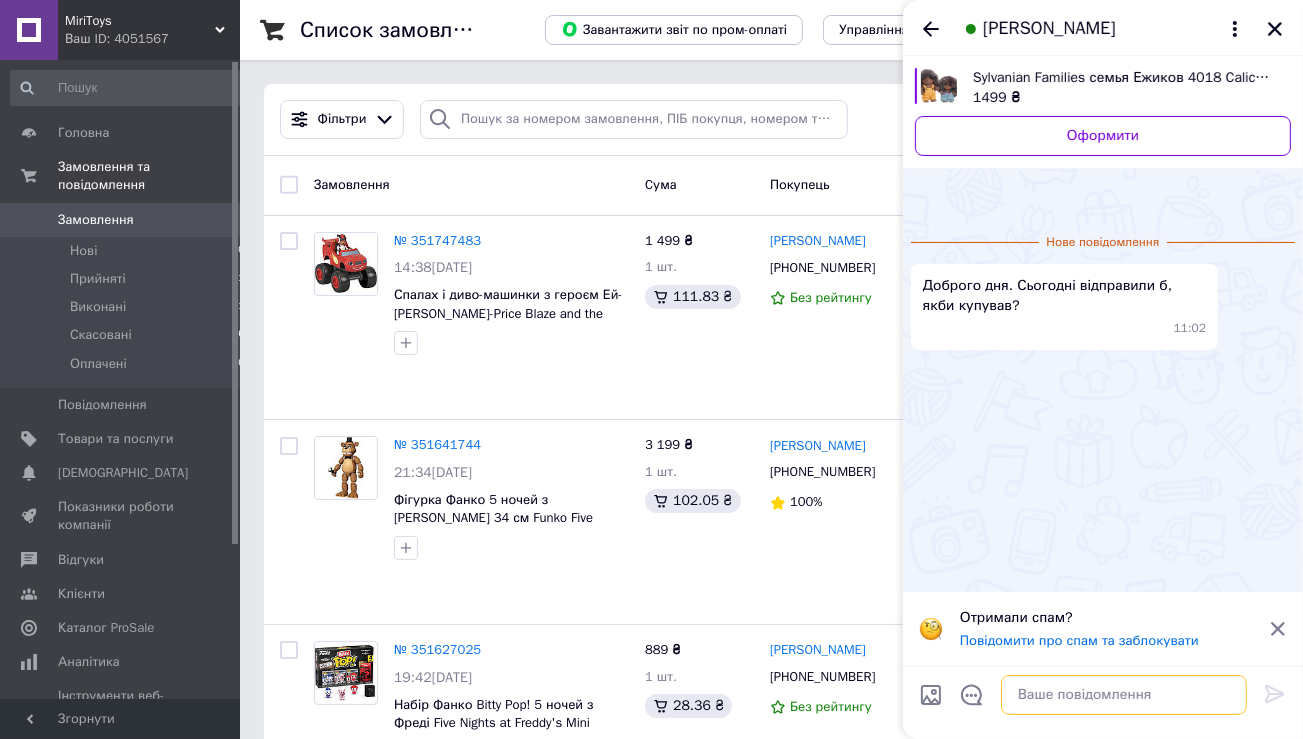 paste on "добрий, відправки щодня, якщо оплата до 17.00. Накладний працюємо за передоплатою 120 грн" 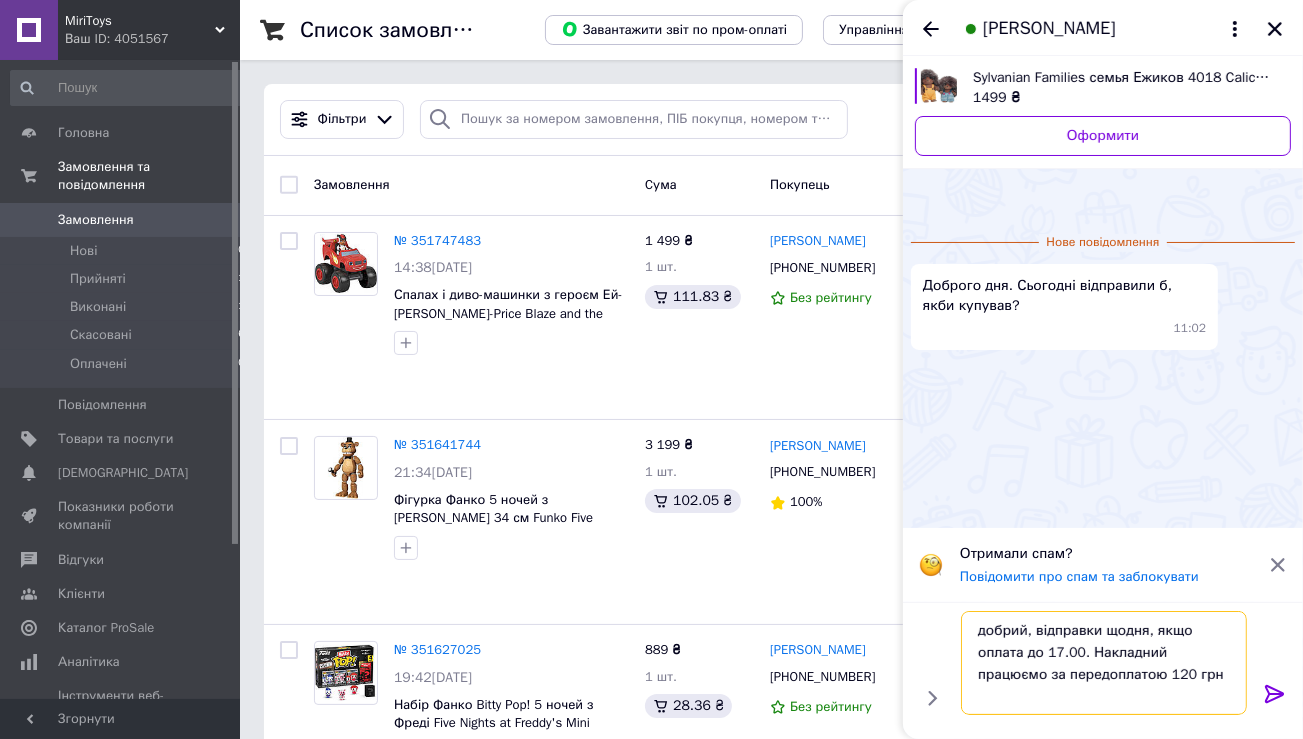 type 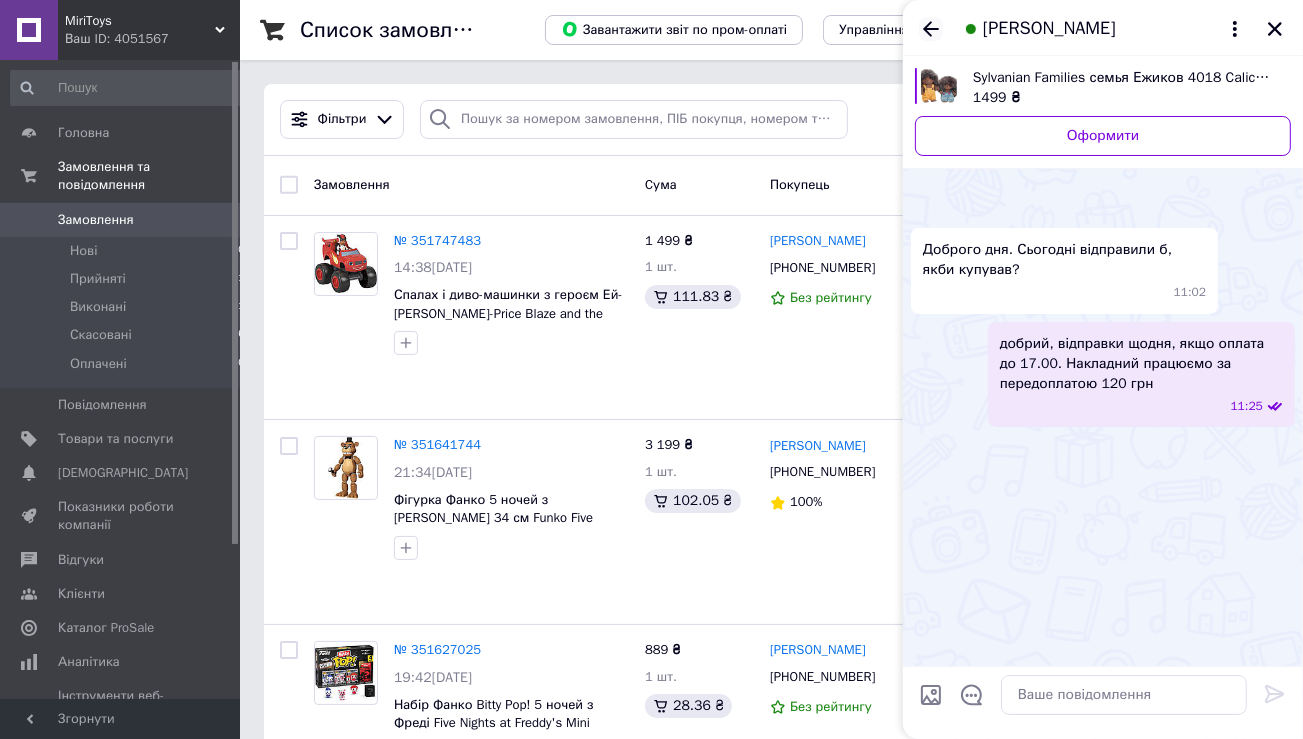 click 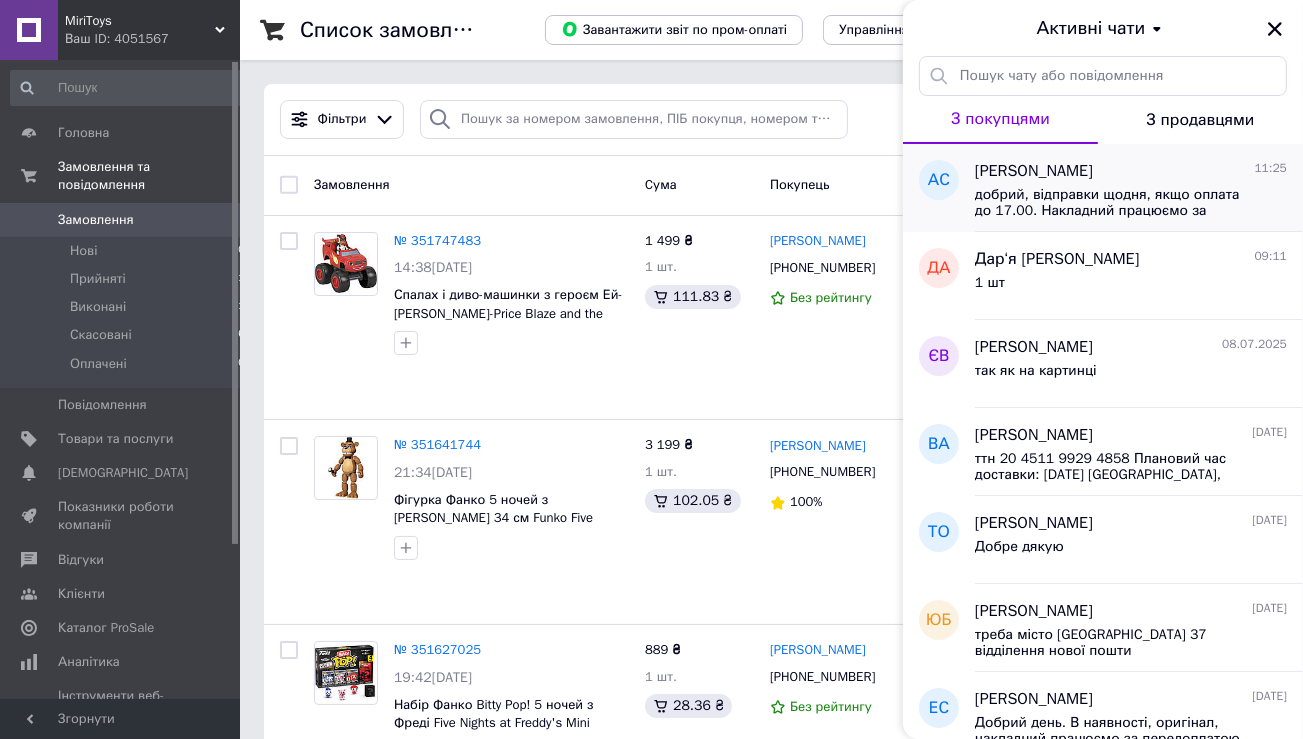 click on "добрий, відправки щодня, якщо оплата до 17.00. Накладний працюємо за передоплатою 120 грн" at bounding box center (1117, 203) 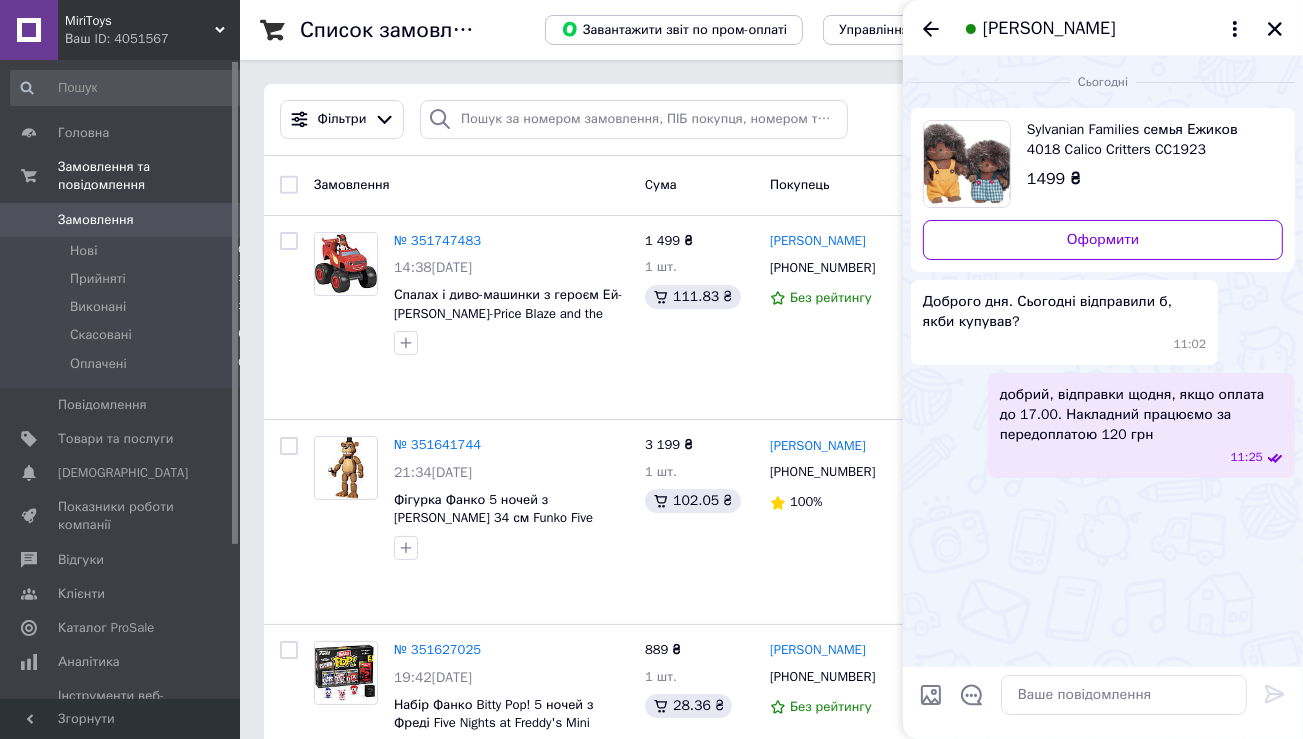 click on "Sylvanian Families семья Ежиков 4018 Calico Critters CC1923" at bounding box center (1147, 140) 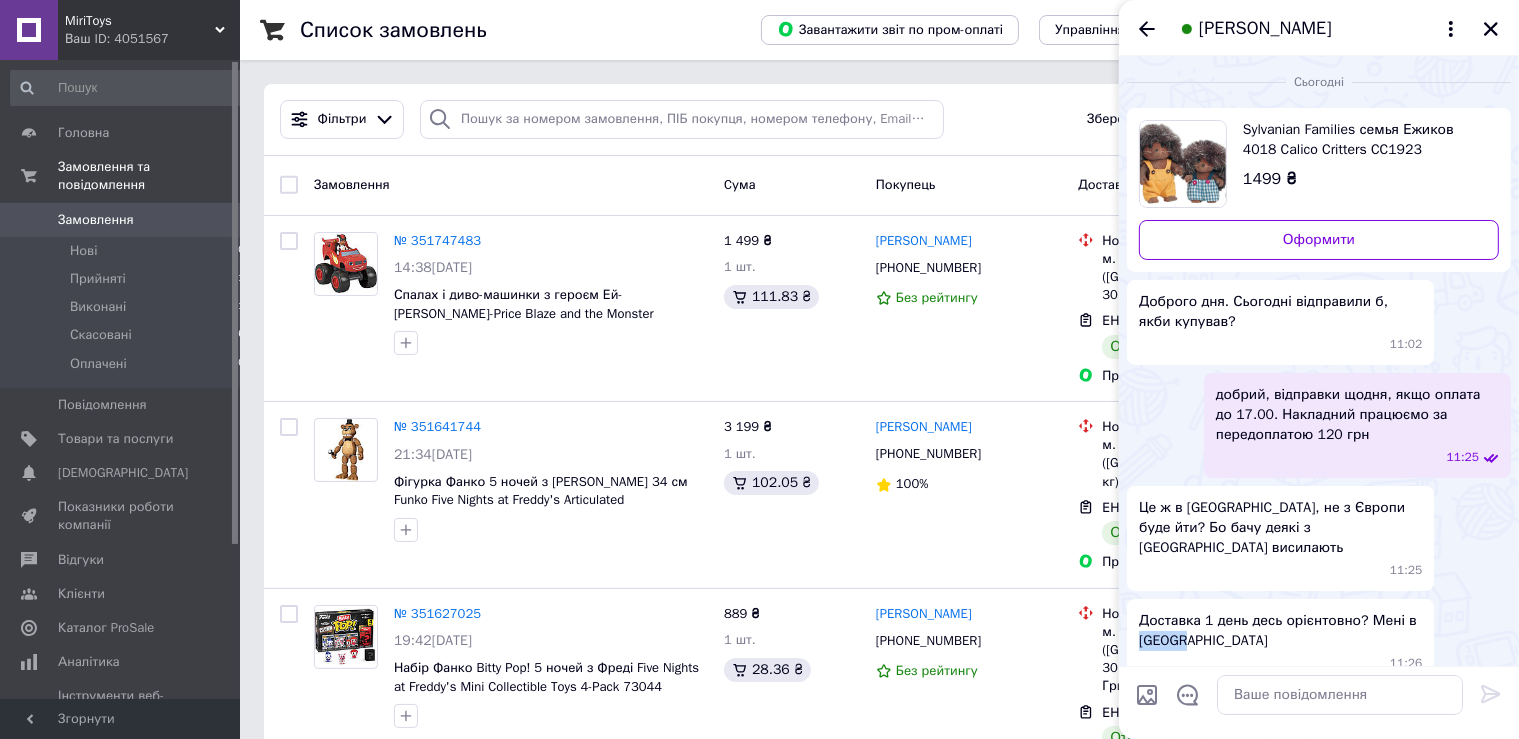 drag, startPoint x: 1193, startPoint y: 628, endPoint x: 1135, endPoint y: 626, distance: 58.034473 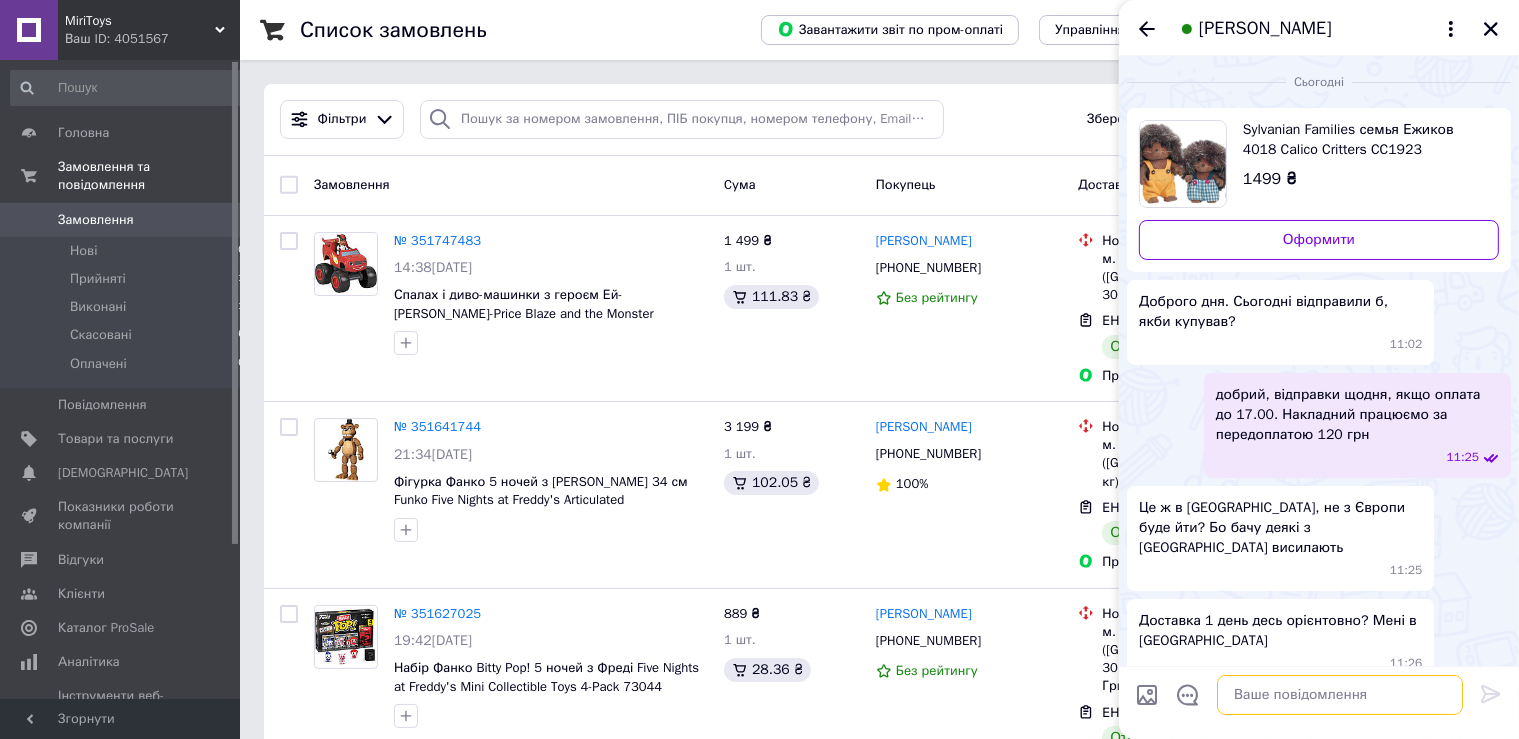 click at bounding box center (1340, 695) 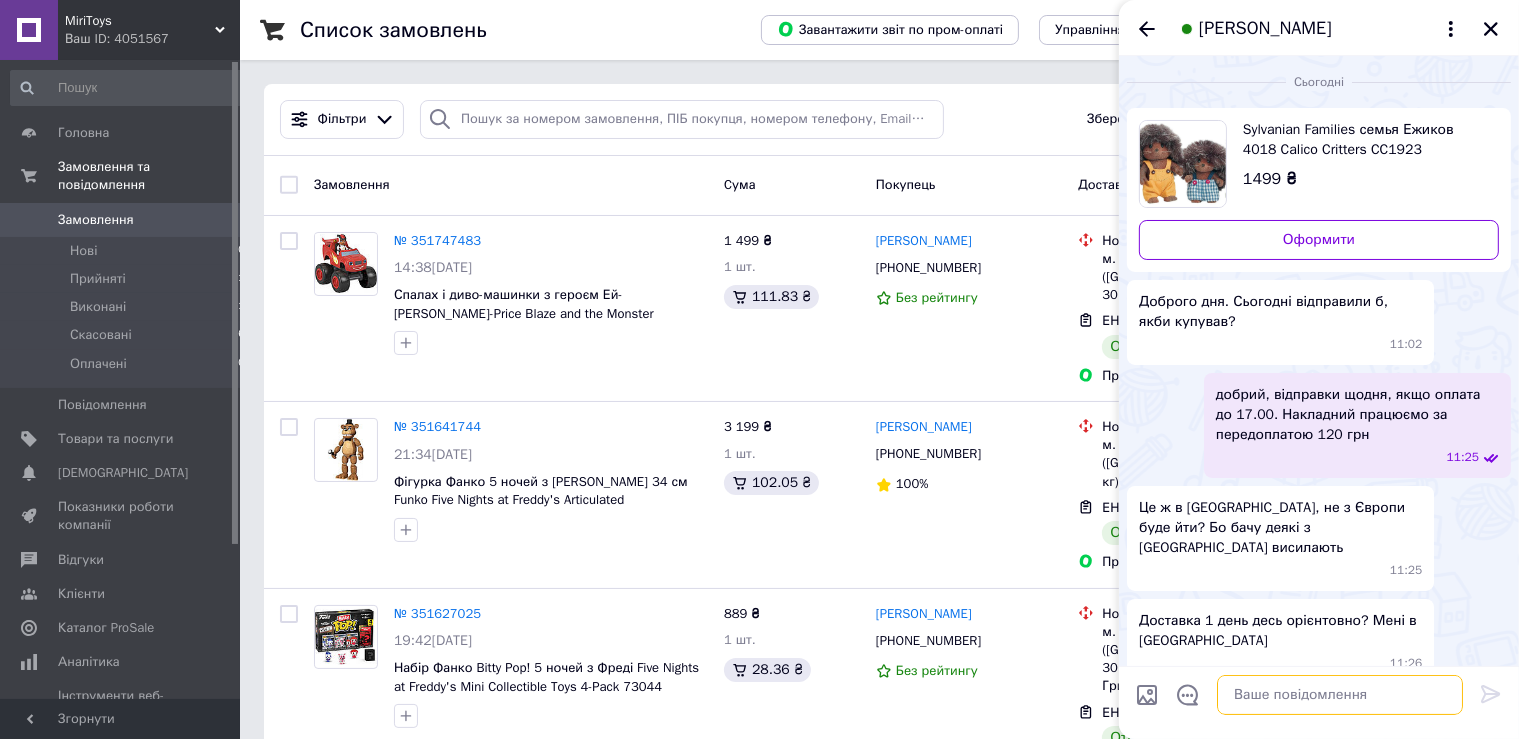 paste on "Відправлення з Дніпра" 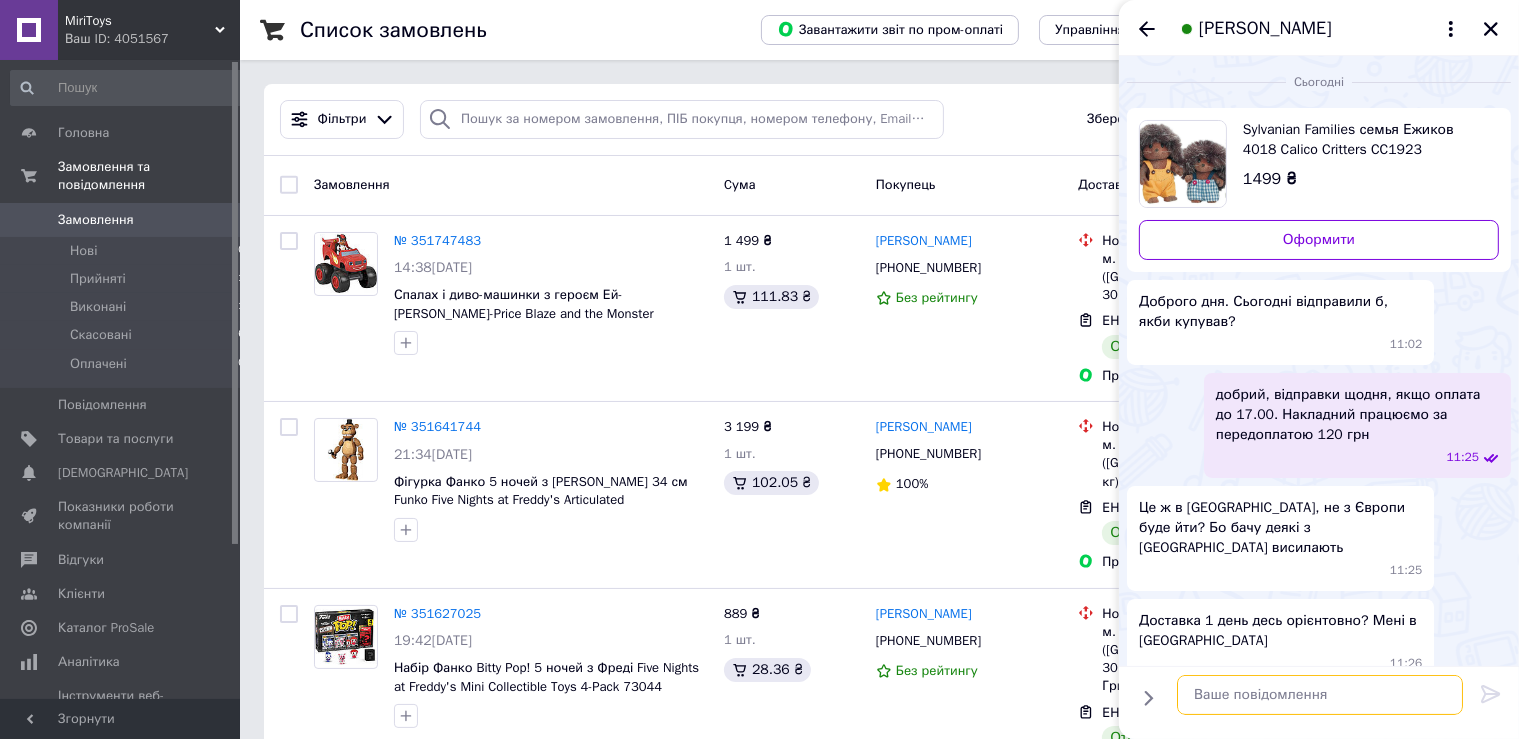 scroll, scrollTop: 59, scrollLeft: 0, axis: vertical 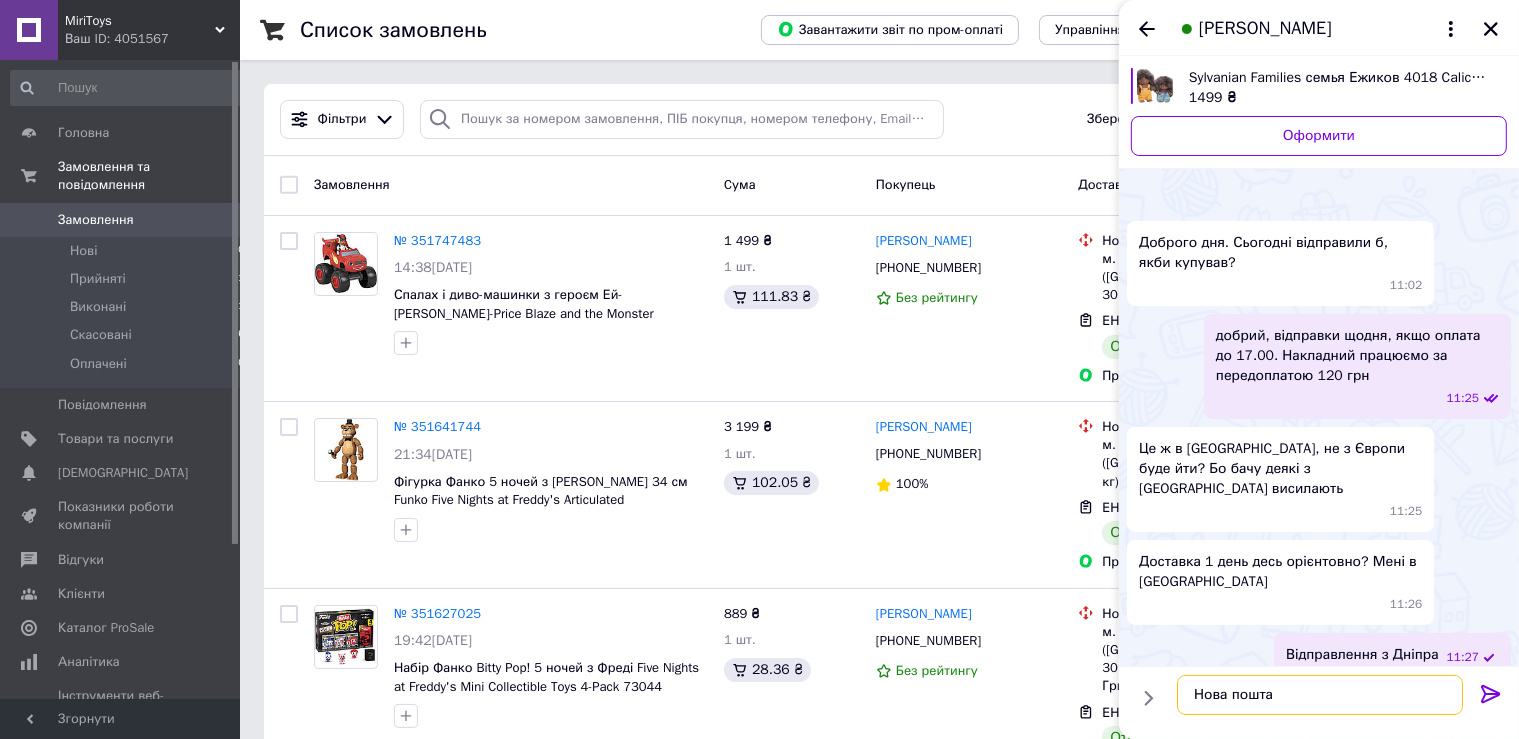 paste on "Планова година доставки" 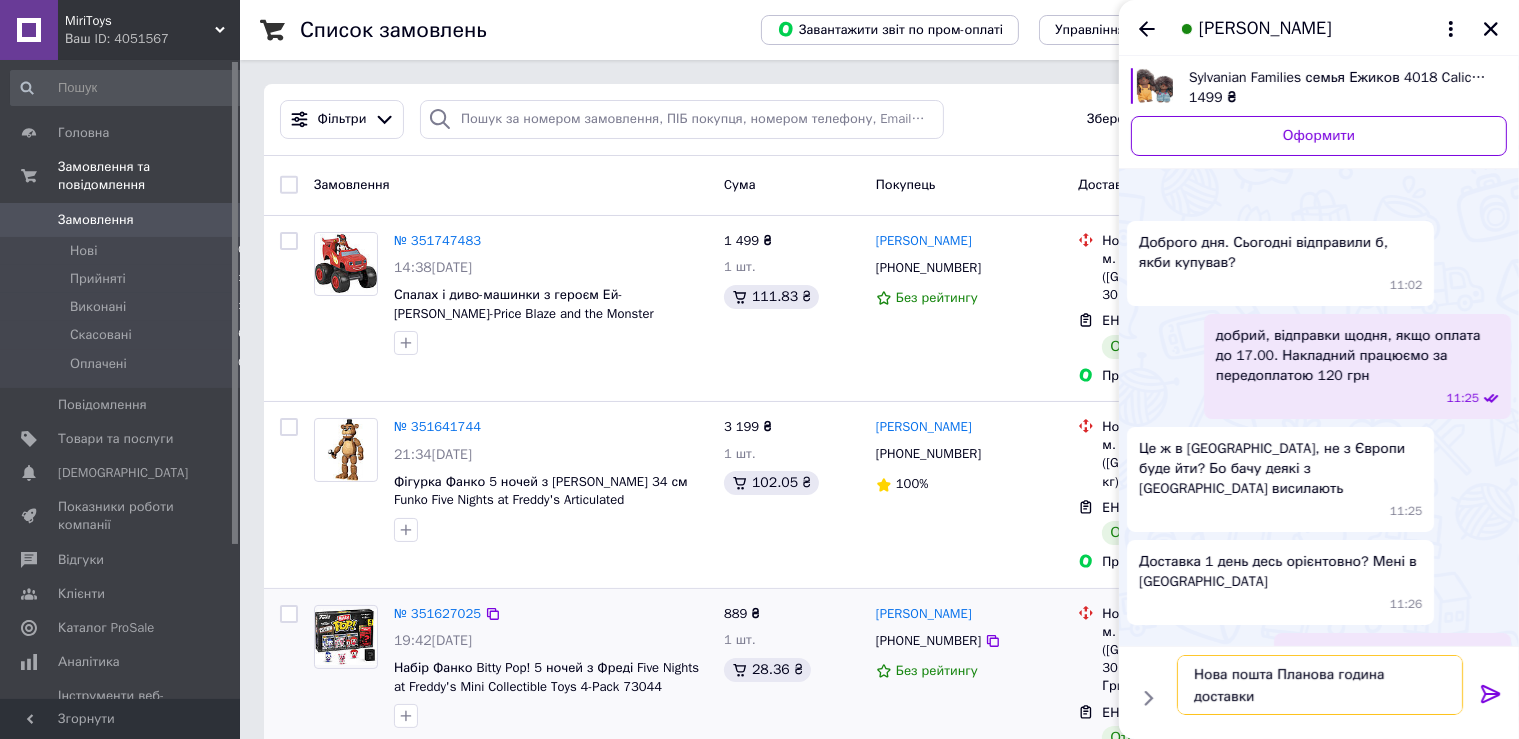 paste on "[DATE] 15:00" 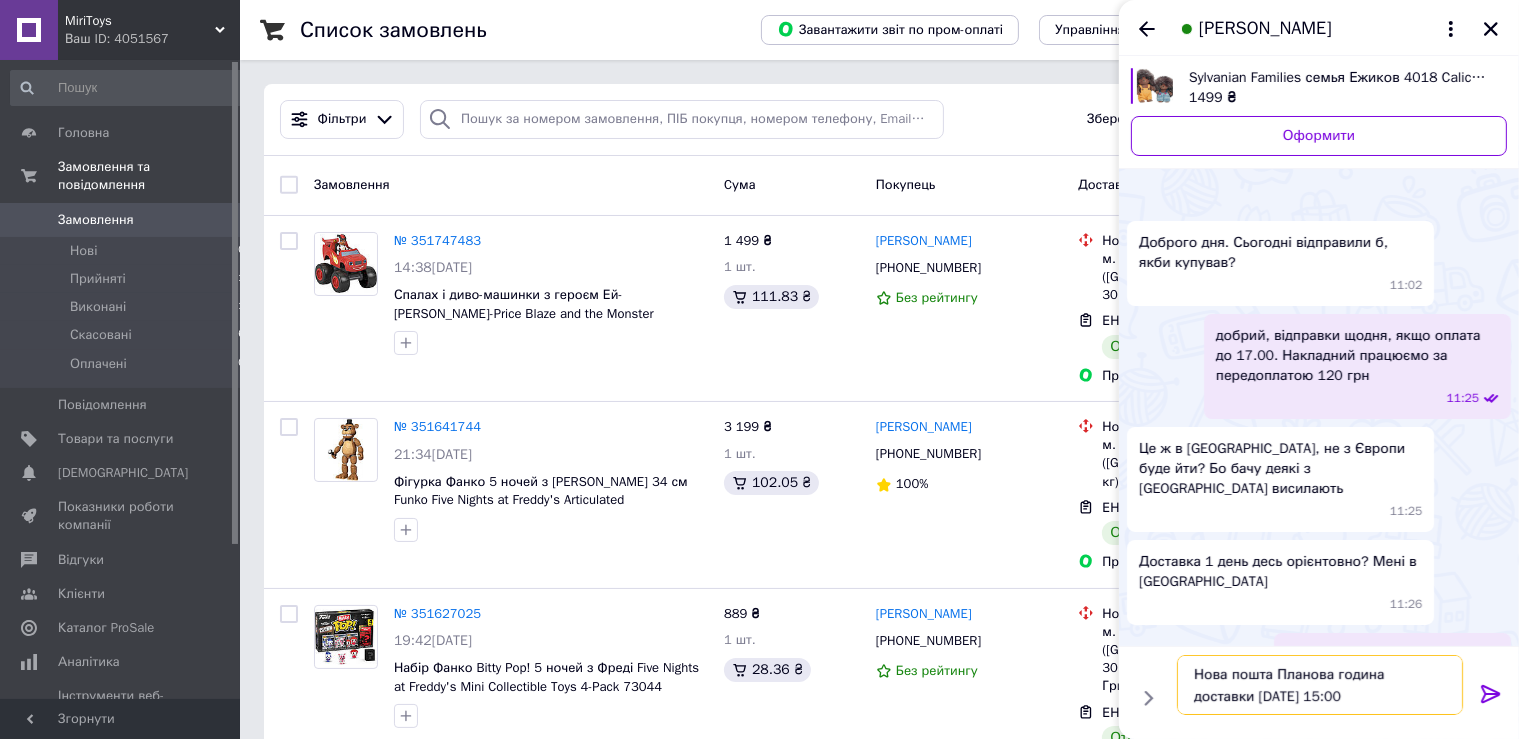 drag, startPoint x: 1352, startPoint y: 696, endPoint x: 1394, endPoint y: 696, distance: 42 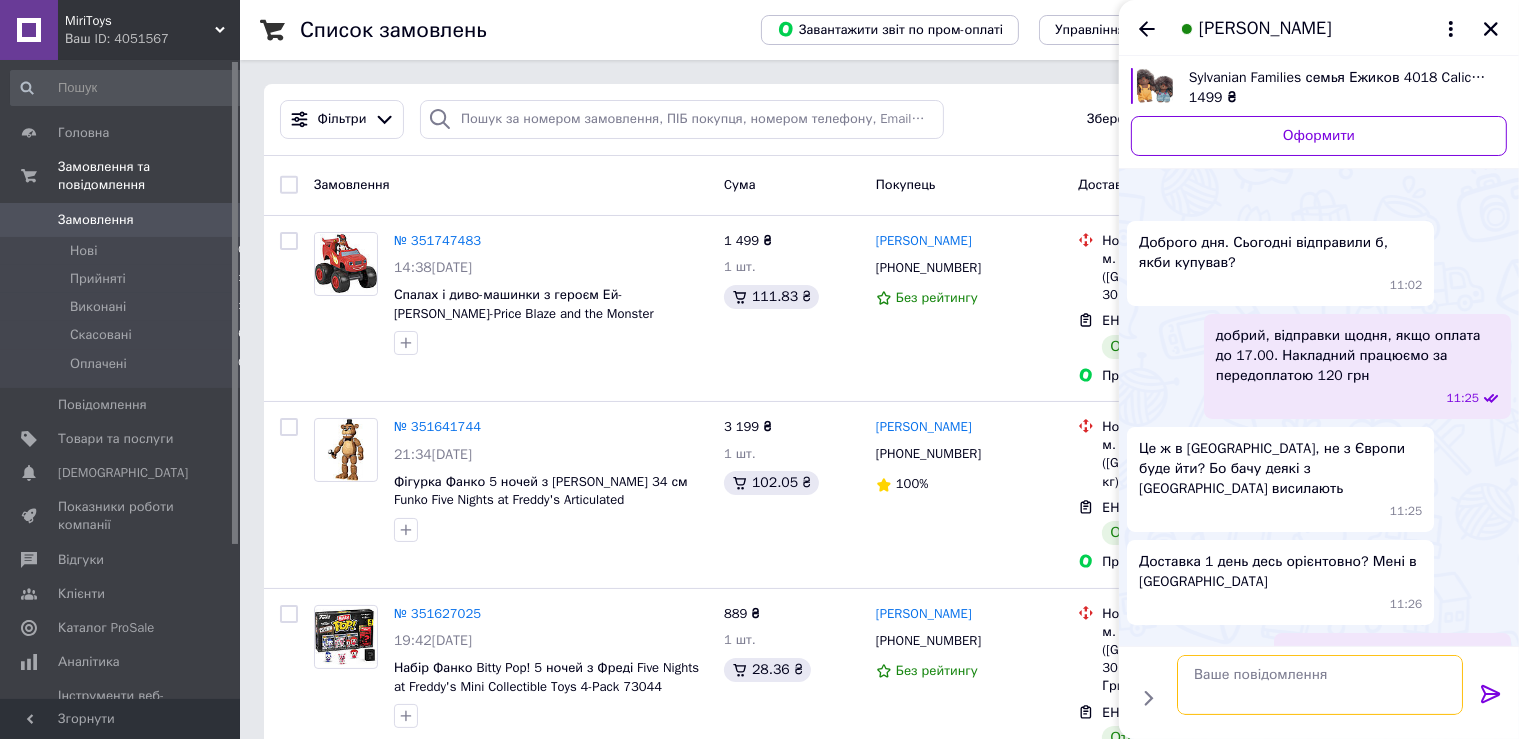 scroll, scrollTop: 101, scrollLeft: 0, axis: vertical 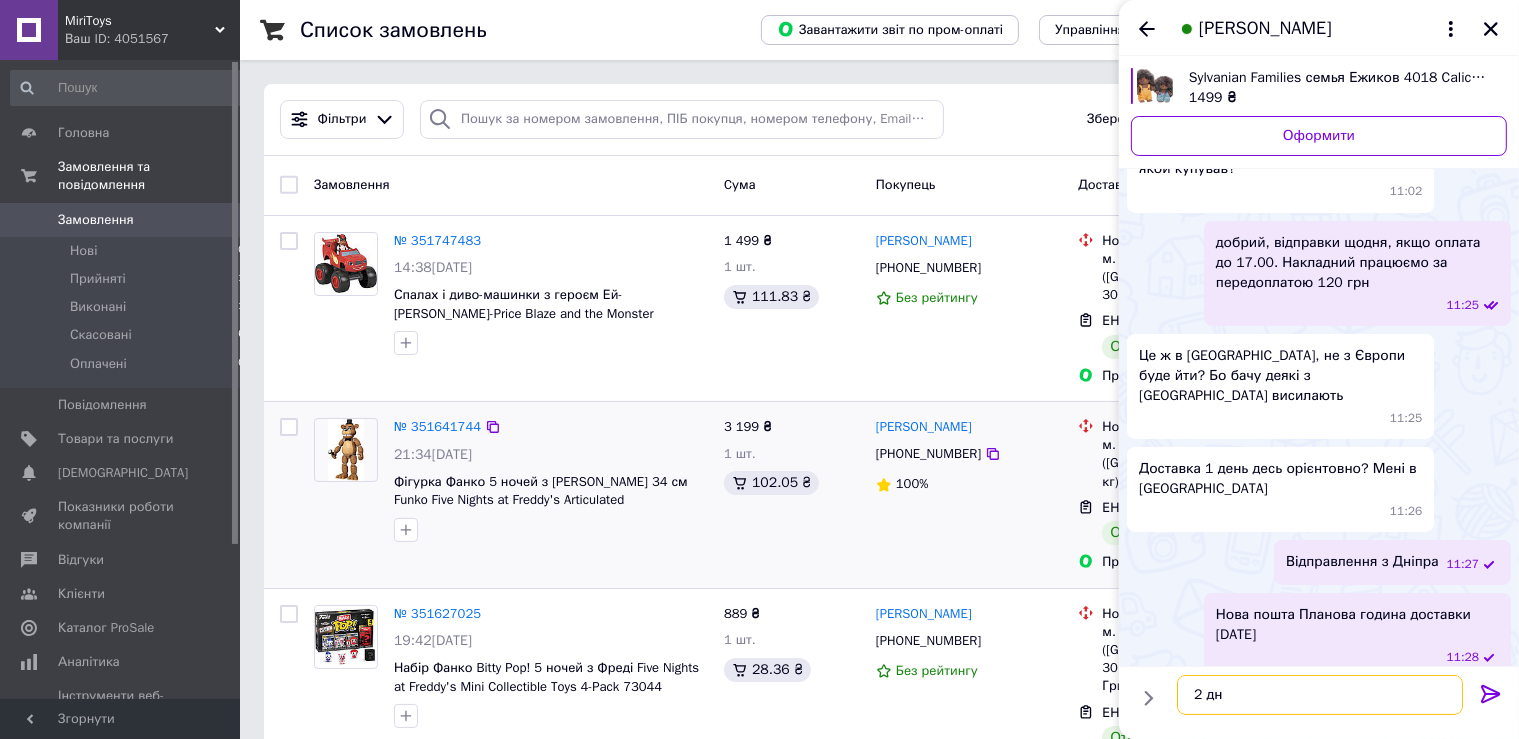 type on "2 дні" 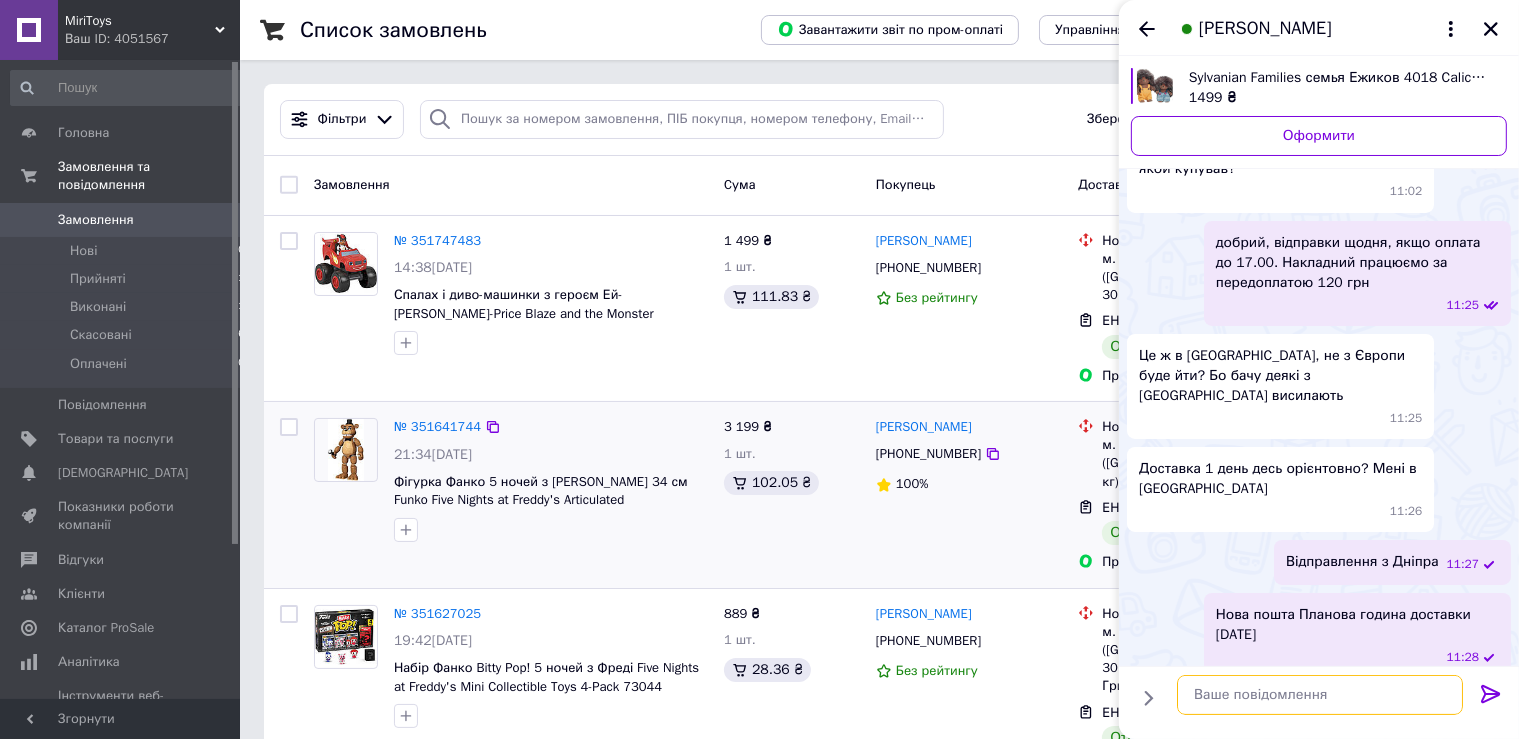 scroll, scrollTop: 154, scrollLeft: 0, axis: vertical 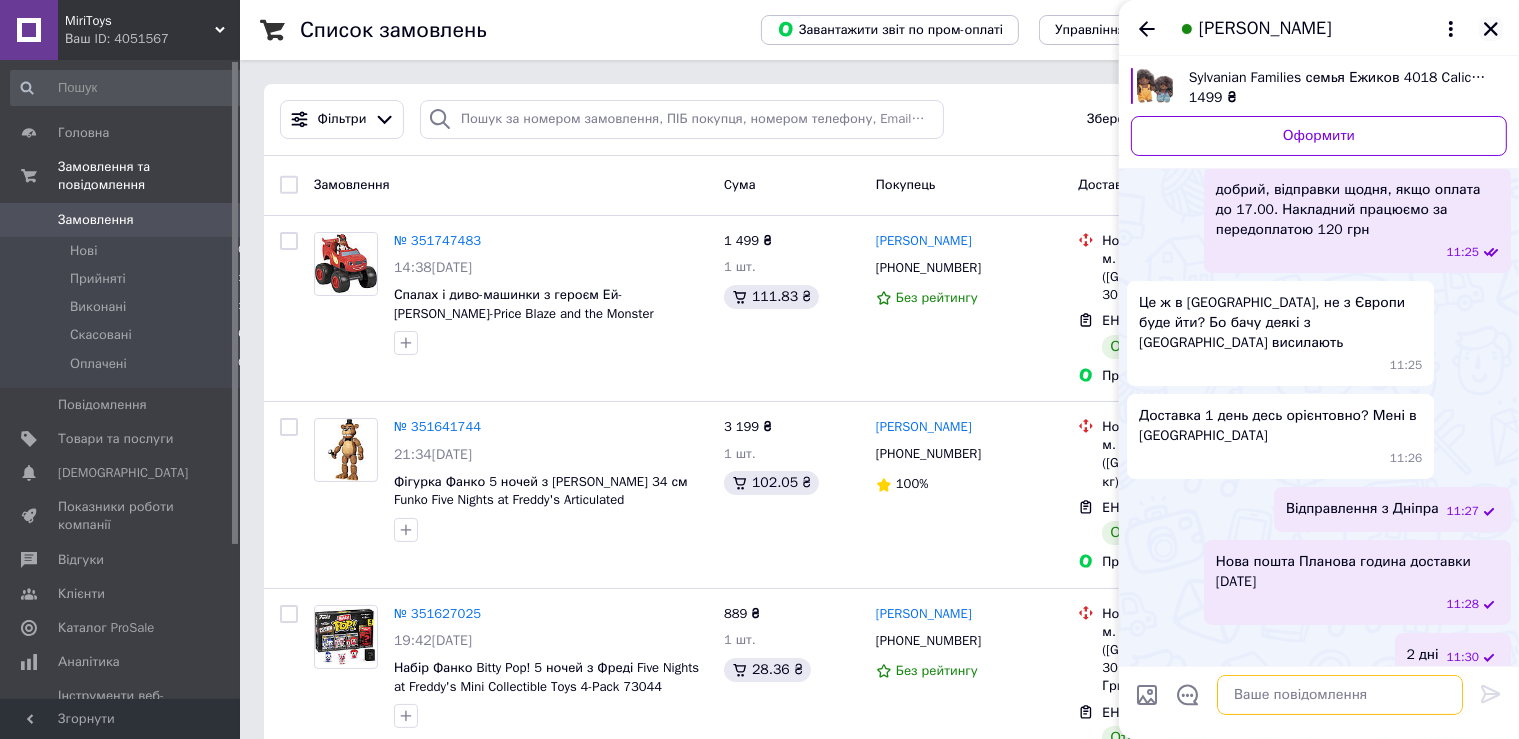 type 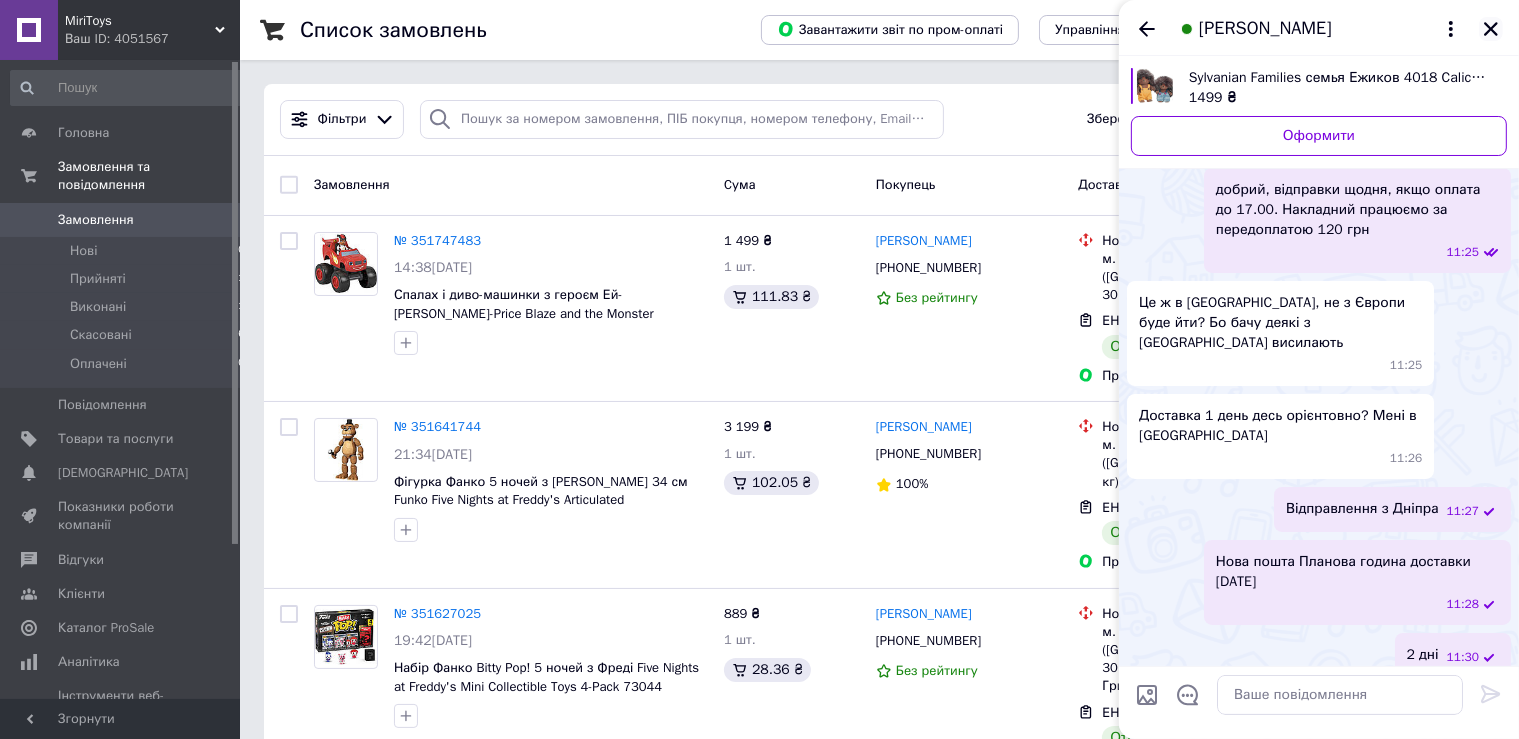 click 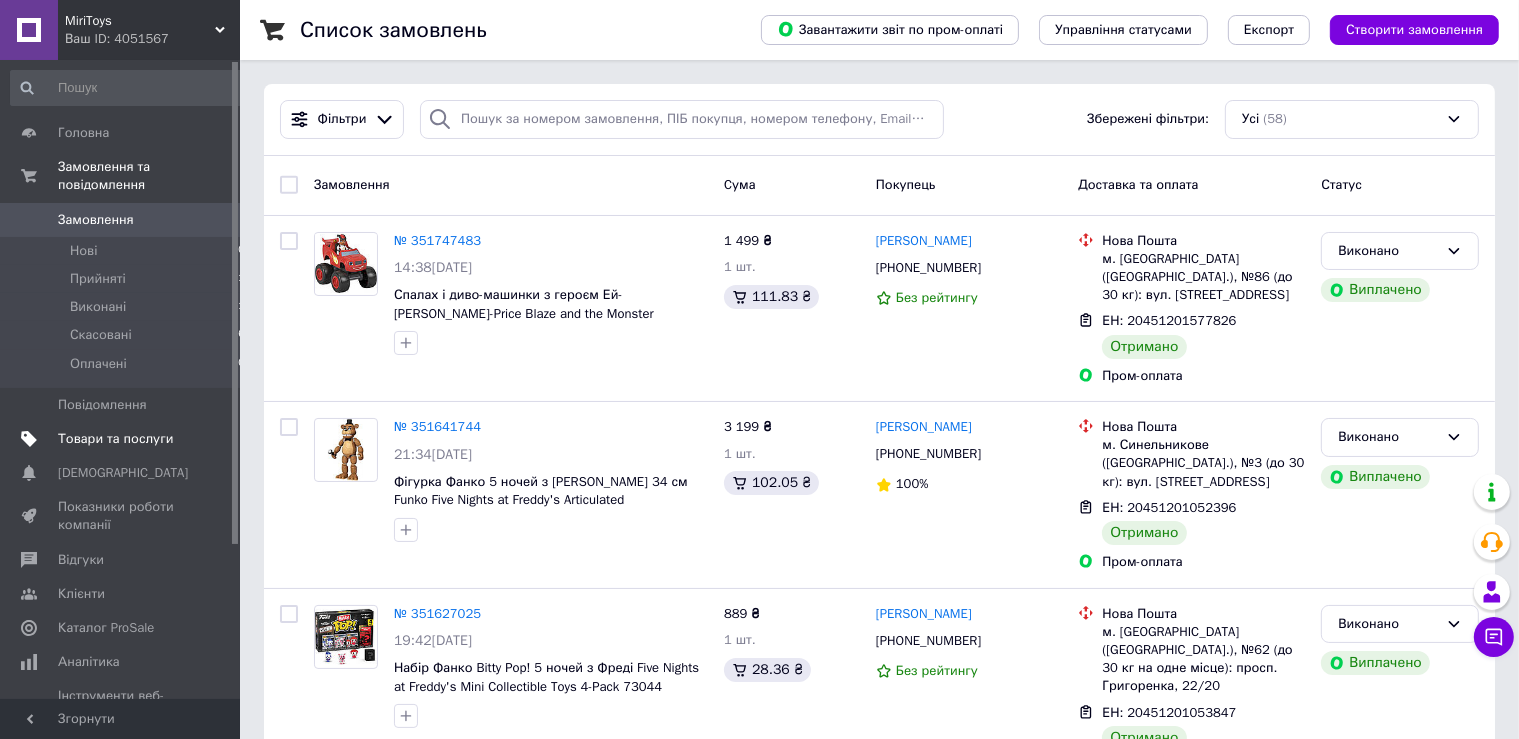 click on "Товари та послуги" at bounding box center (115, 439) 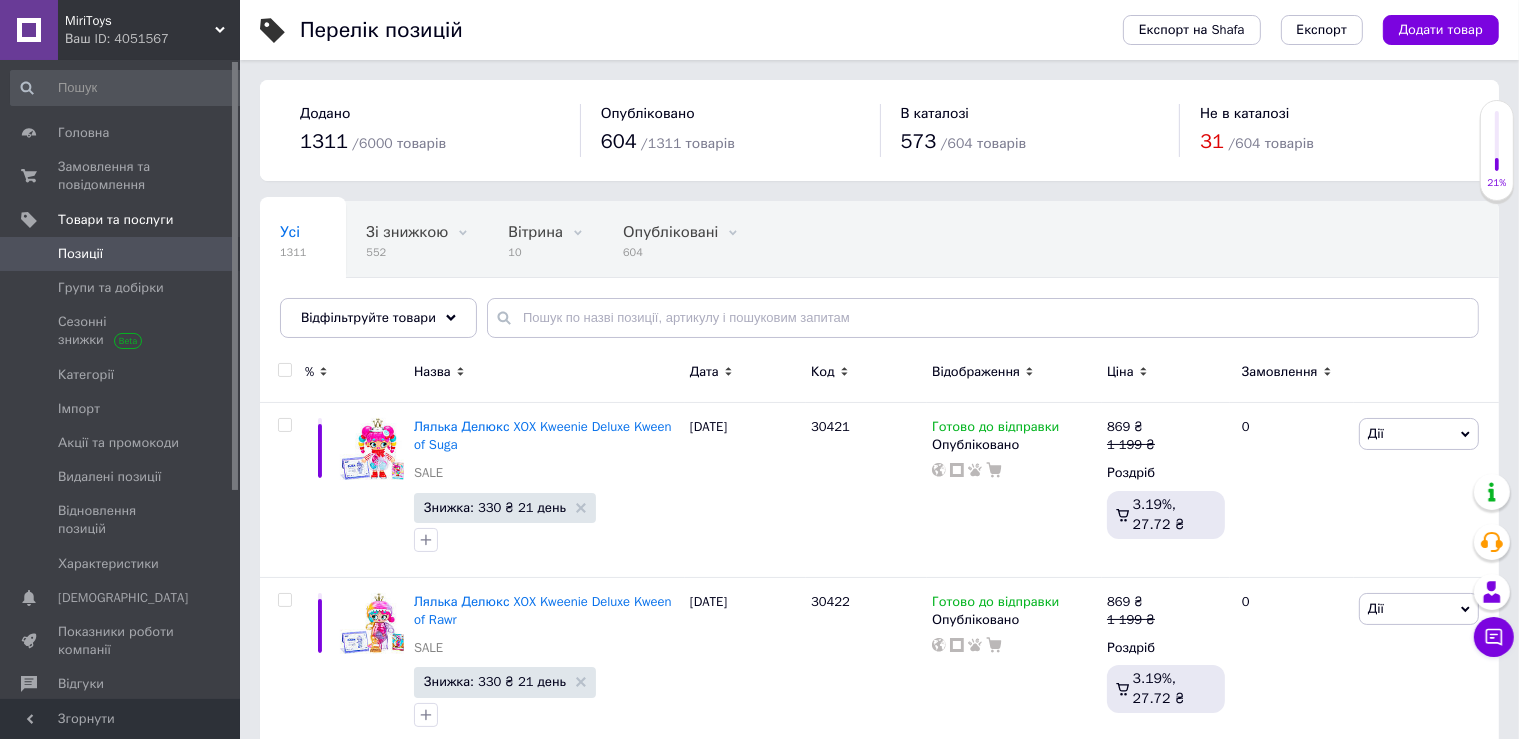 drag, startPoint x: 1441, startPoint y: 33, endPoint x: 1208, endPoint y: 105, distance: 243.87086 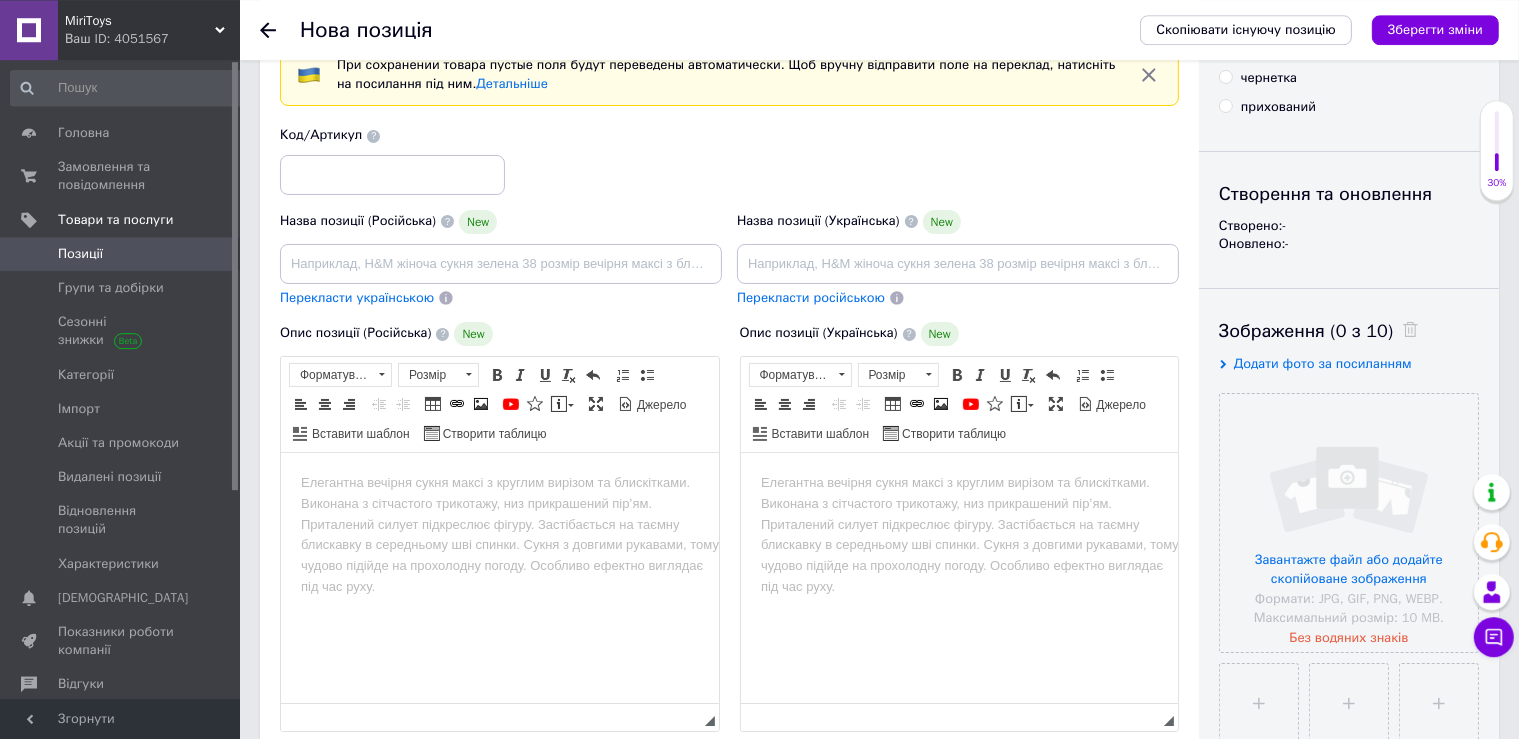 scroll, scrollTop: 105, scrollLeft: 0, axis: vertical 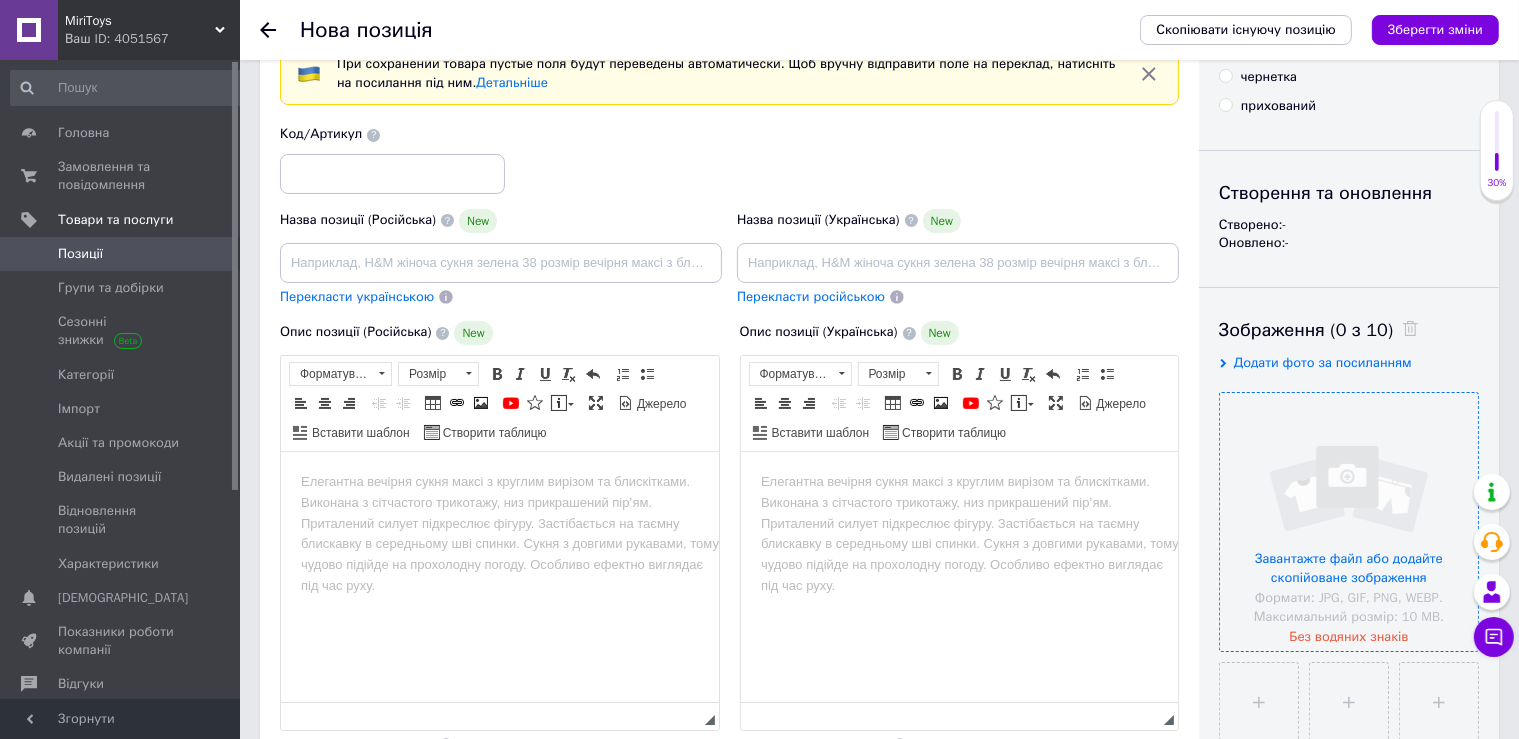 click at bounding box center [1349, 522] 